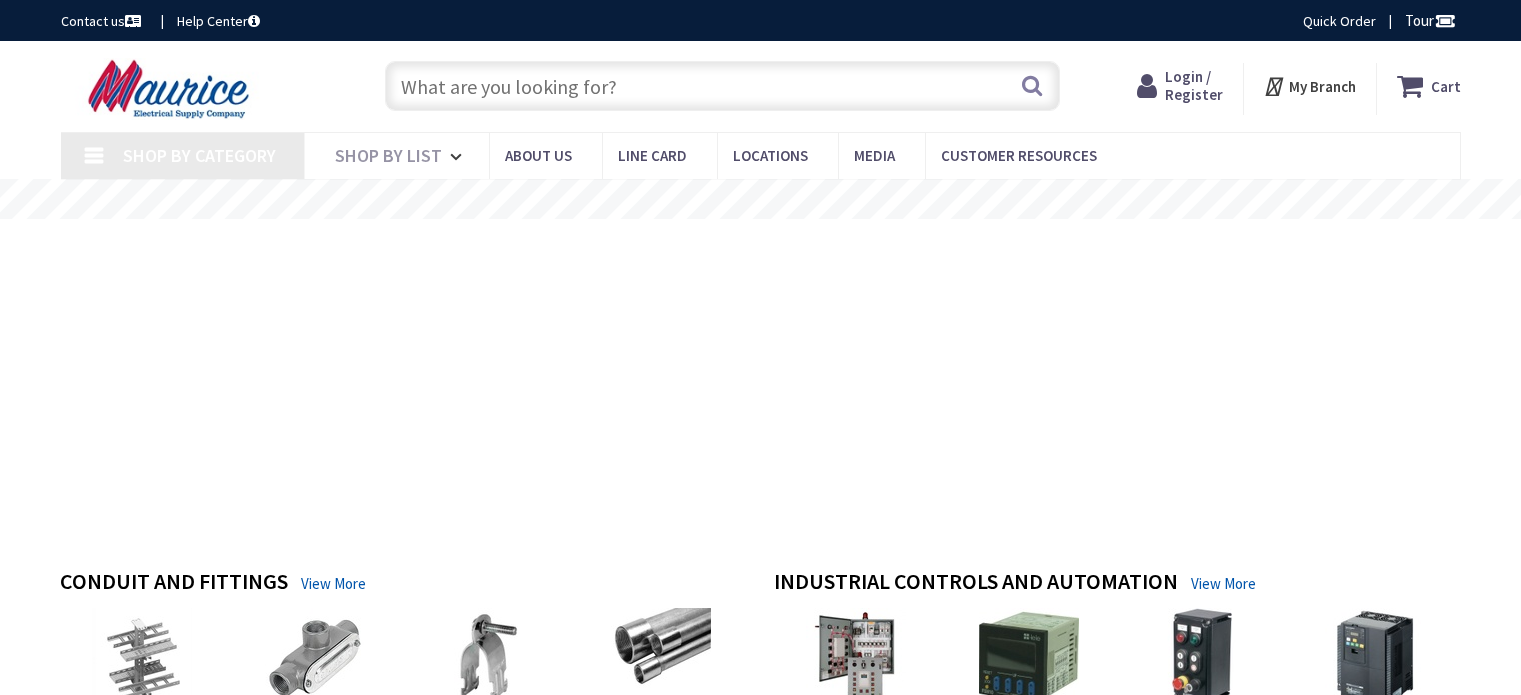 scroll, scrollTop: 0, scrollLeft: 0, axis: both 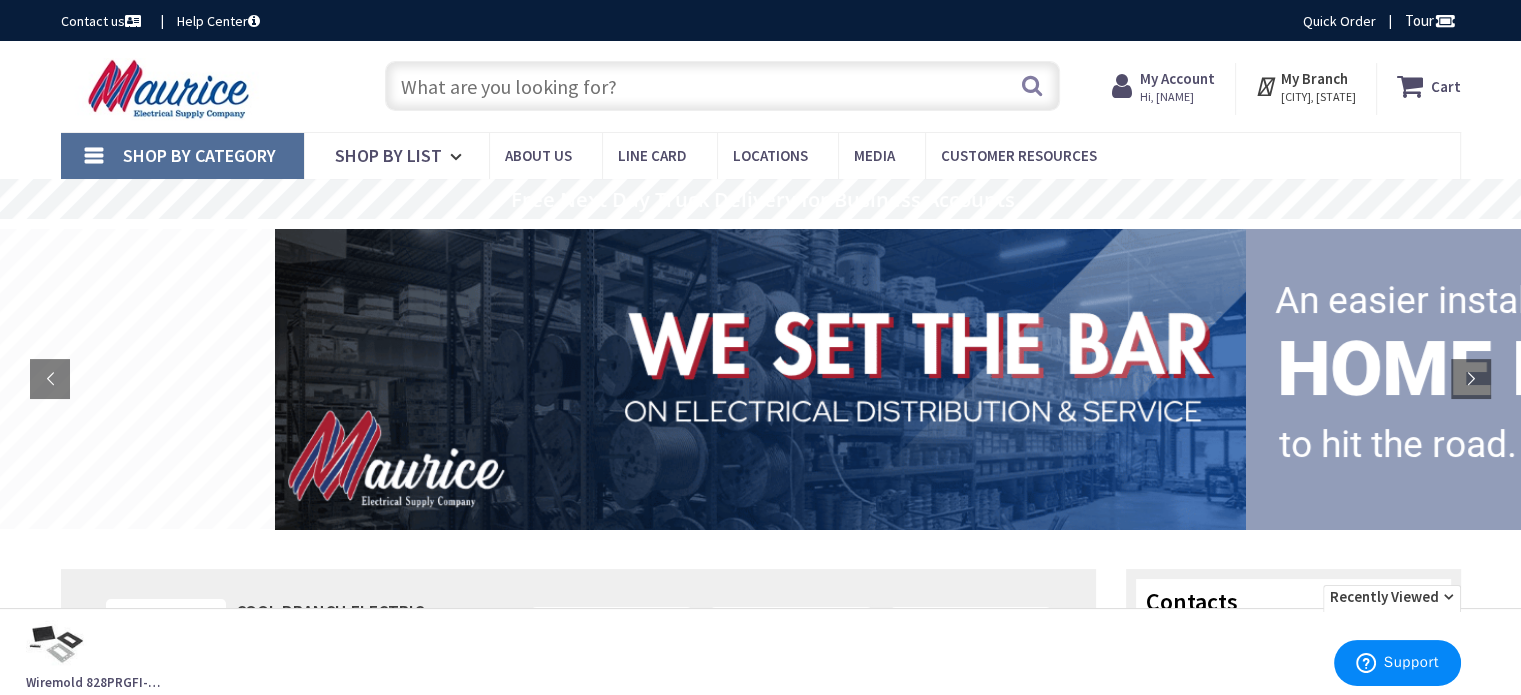 click at bounding box center (722, 86) 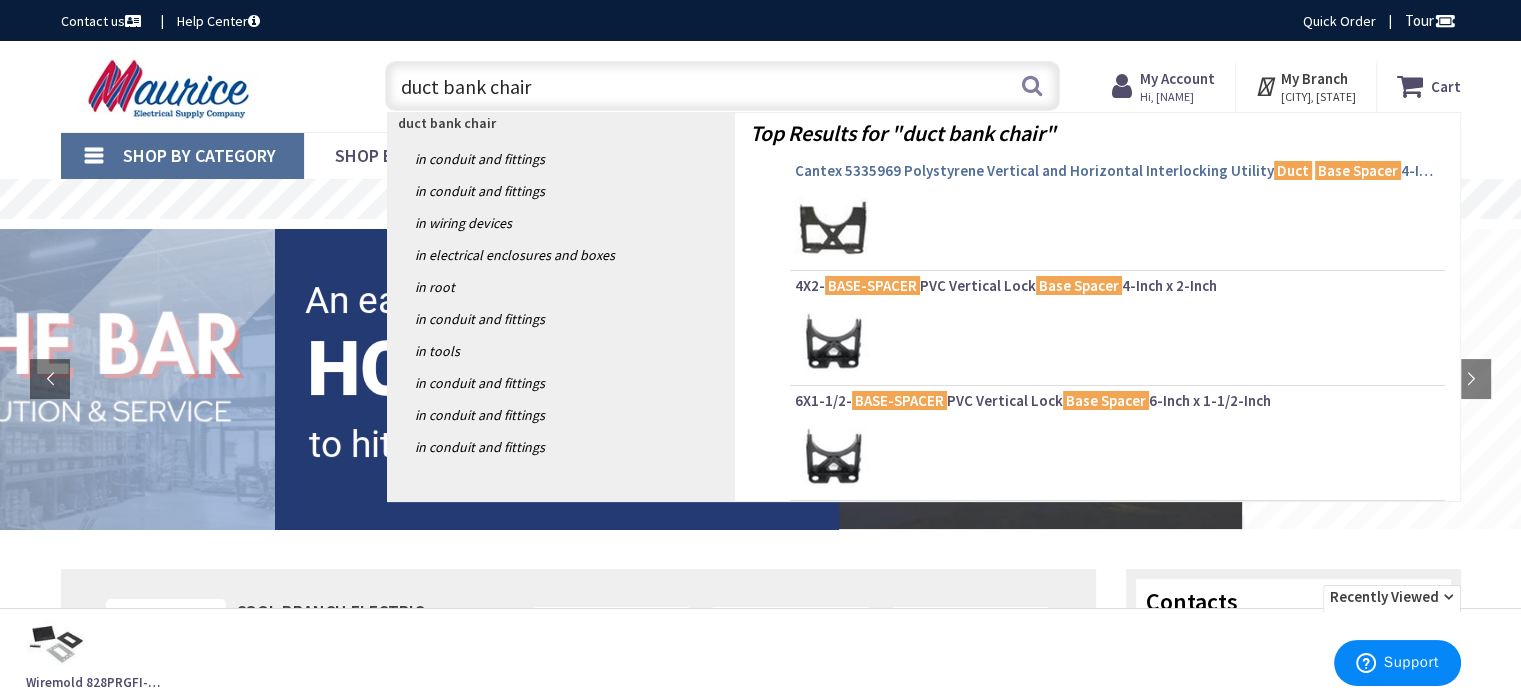 type on "duct bank chair" 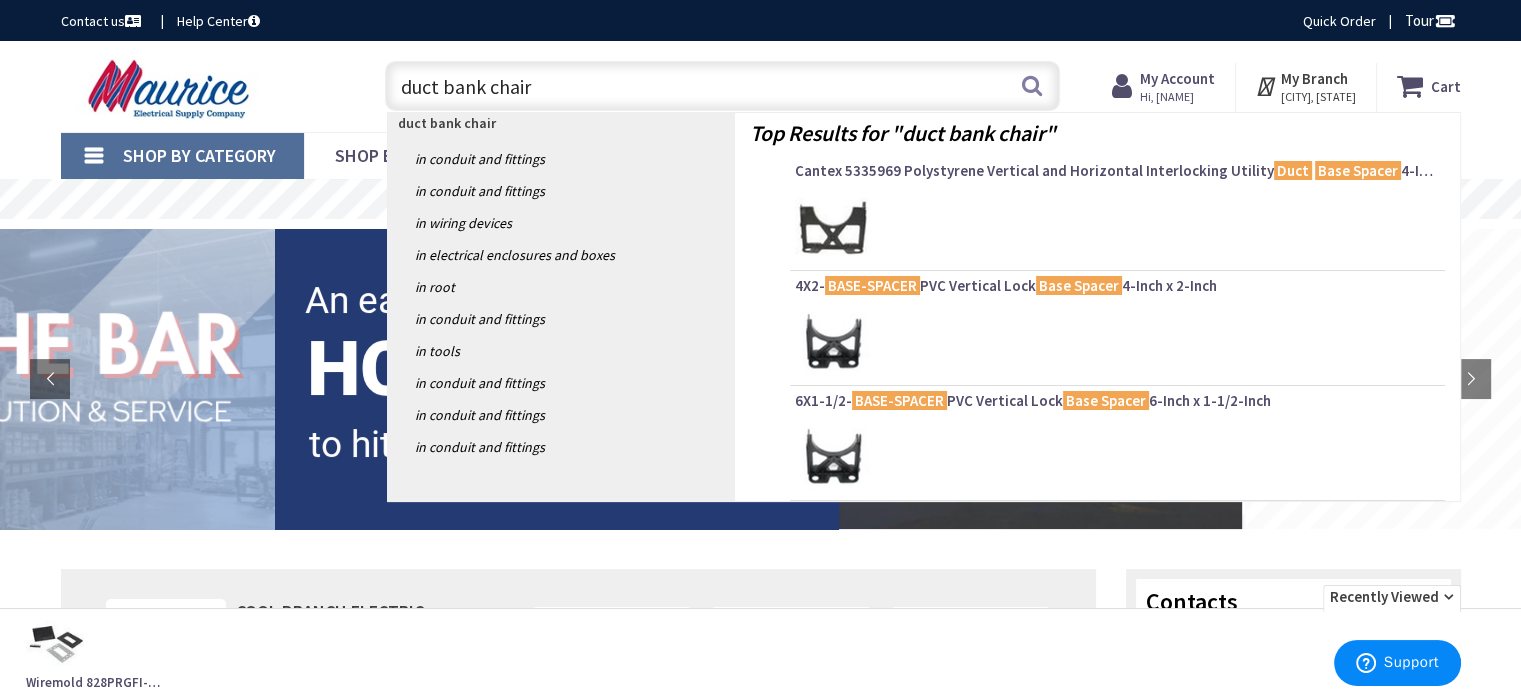 click on "Cantex 5335969 Polystyrene Vertical and Horizontal Interlocking Utility  Duct   Base Spacer  4-Inch x 3-Inch" at bounding box center (1117, 171) 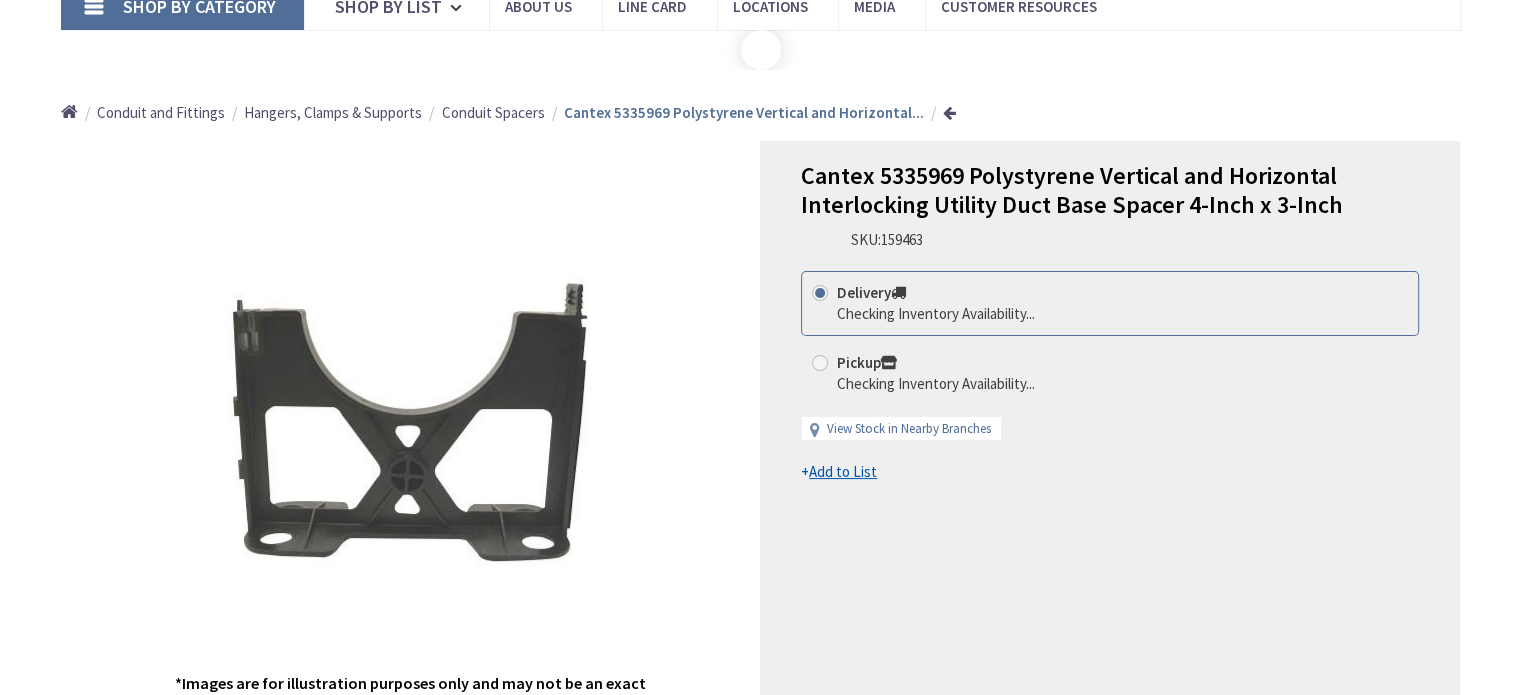 scroll, scrollTop: 0, scrollLeft: 0, axis: both 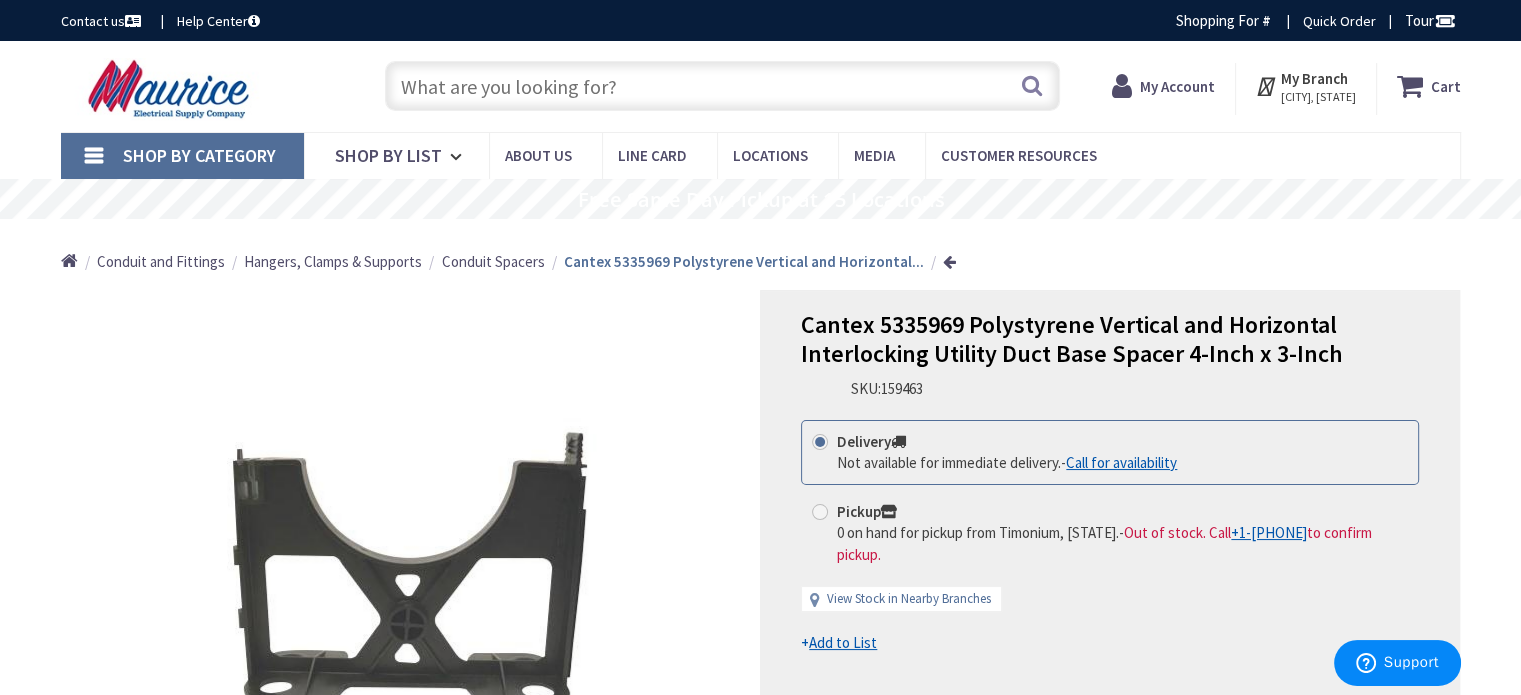 click at bounding box center [722, 86] 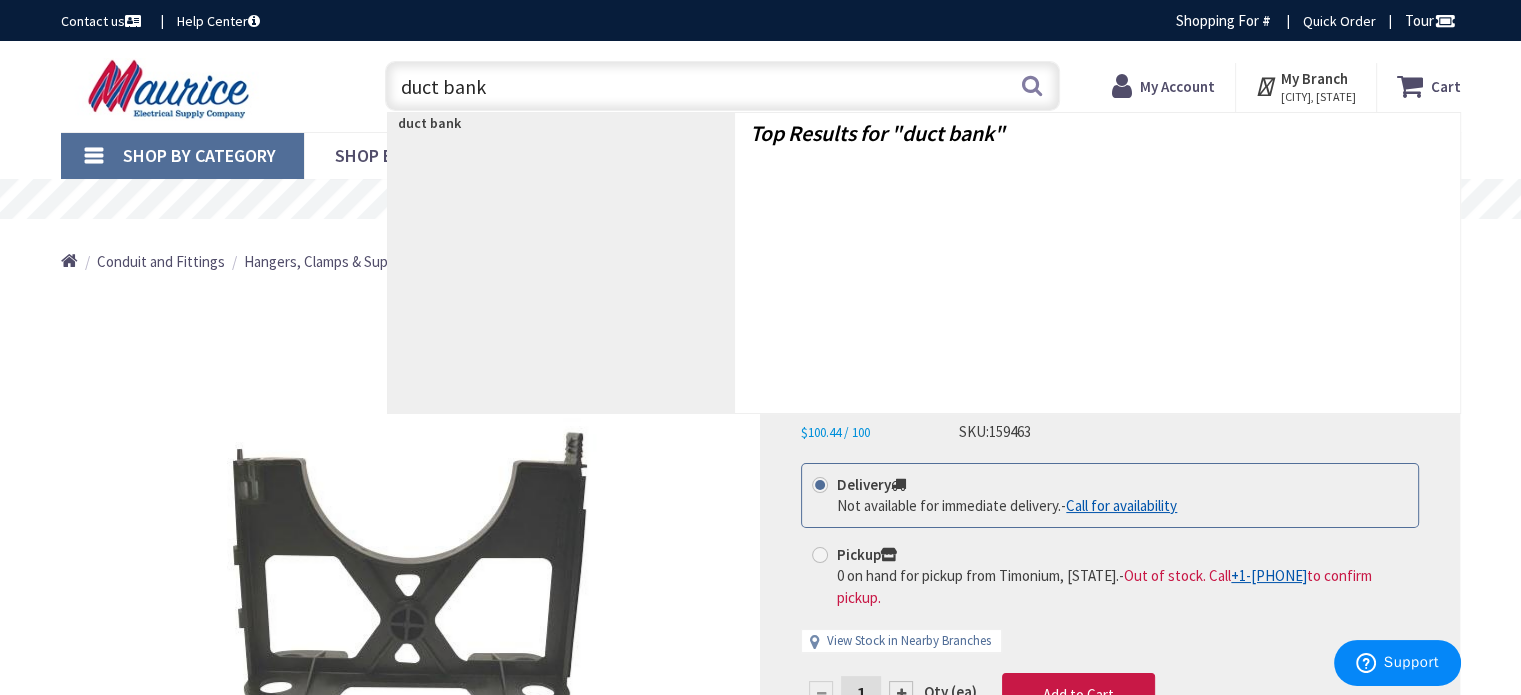 scroll, scrollTop: 0, scrollLeft: 0, axis: both 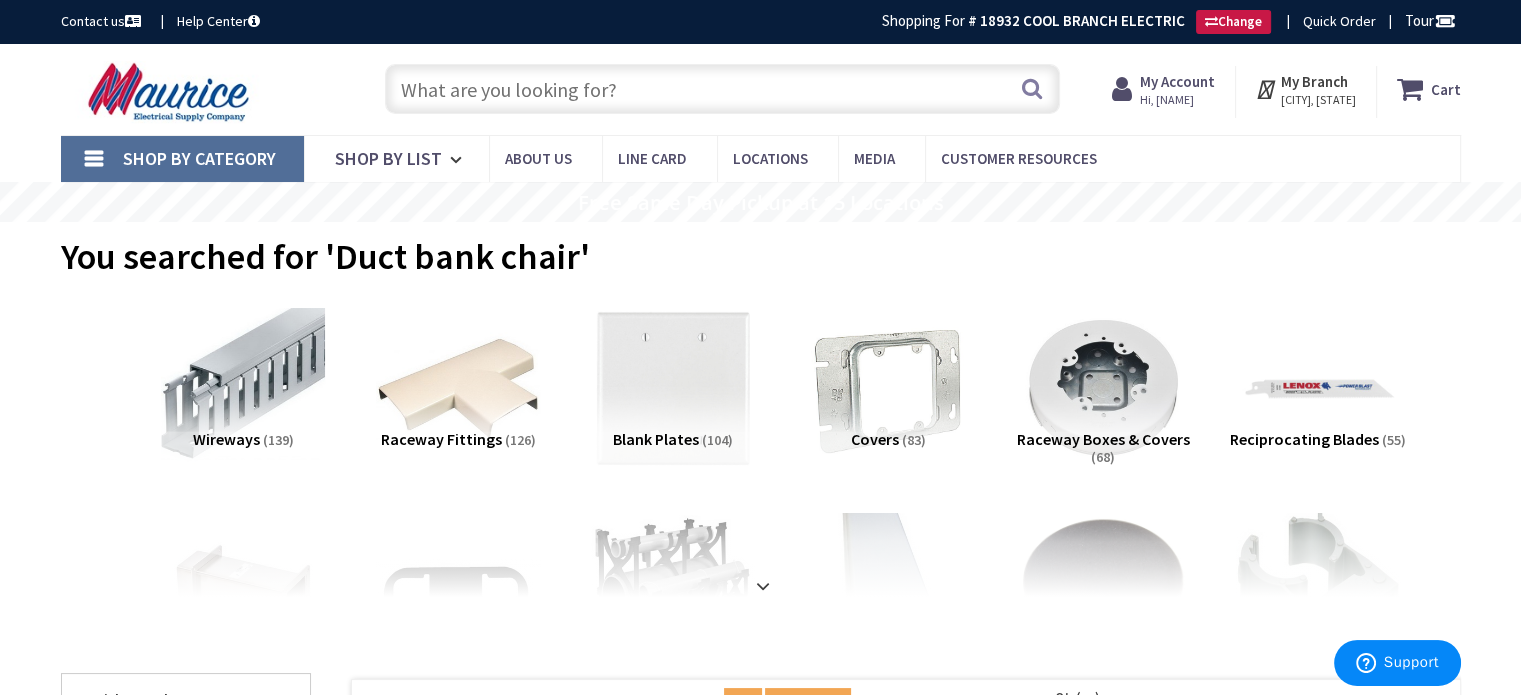 click at bounding box center [722, 89] 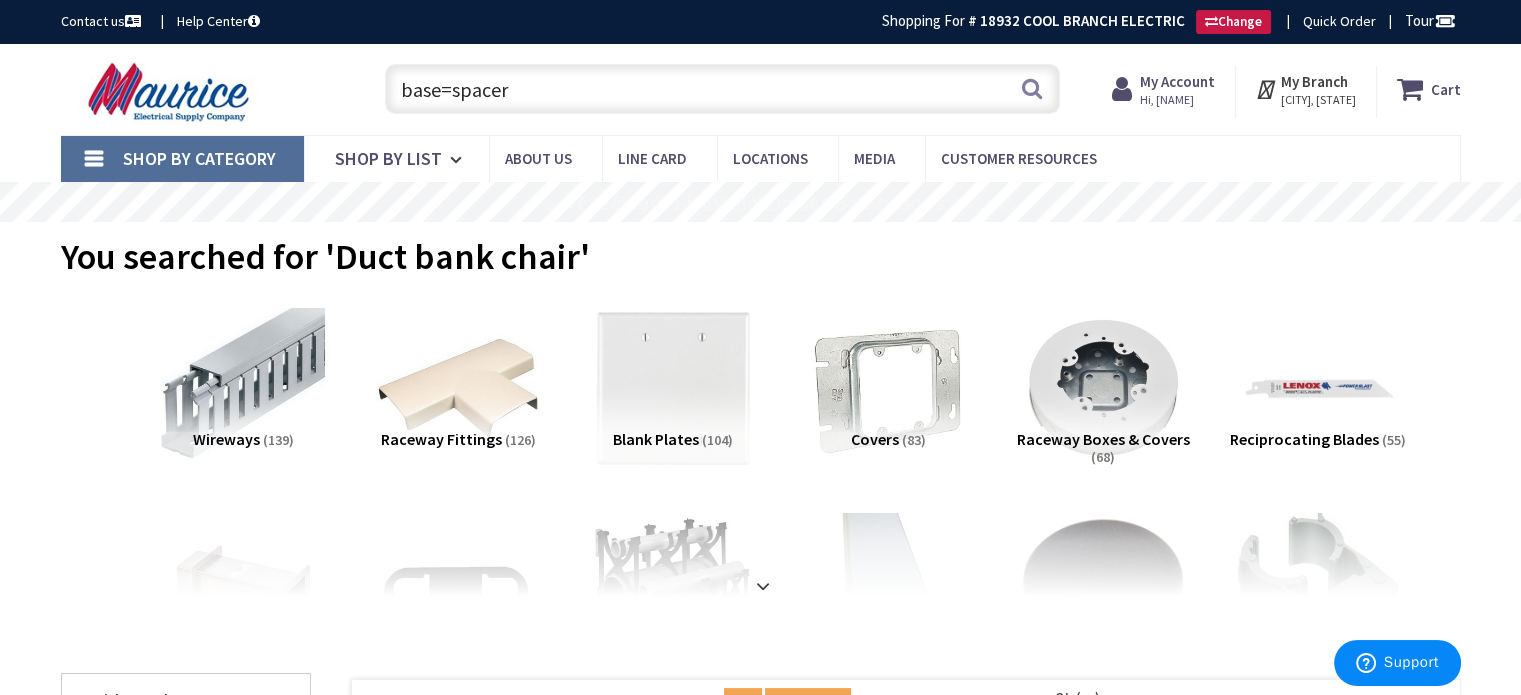 drag, startPoint x: 441, startPoint y: 86, endPoint x: 454, endPoint y: 86, distance: 13 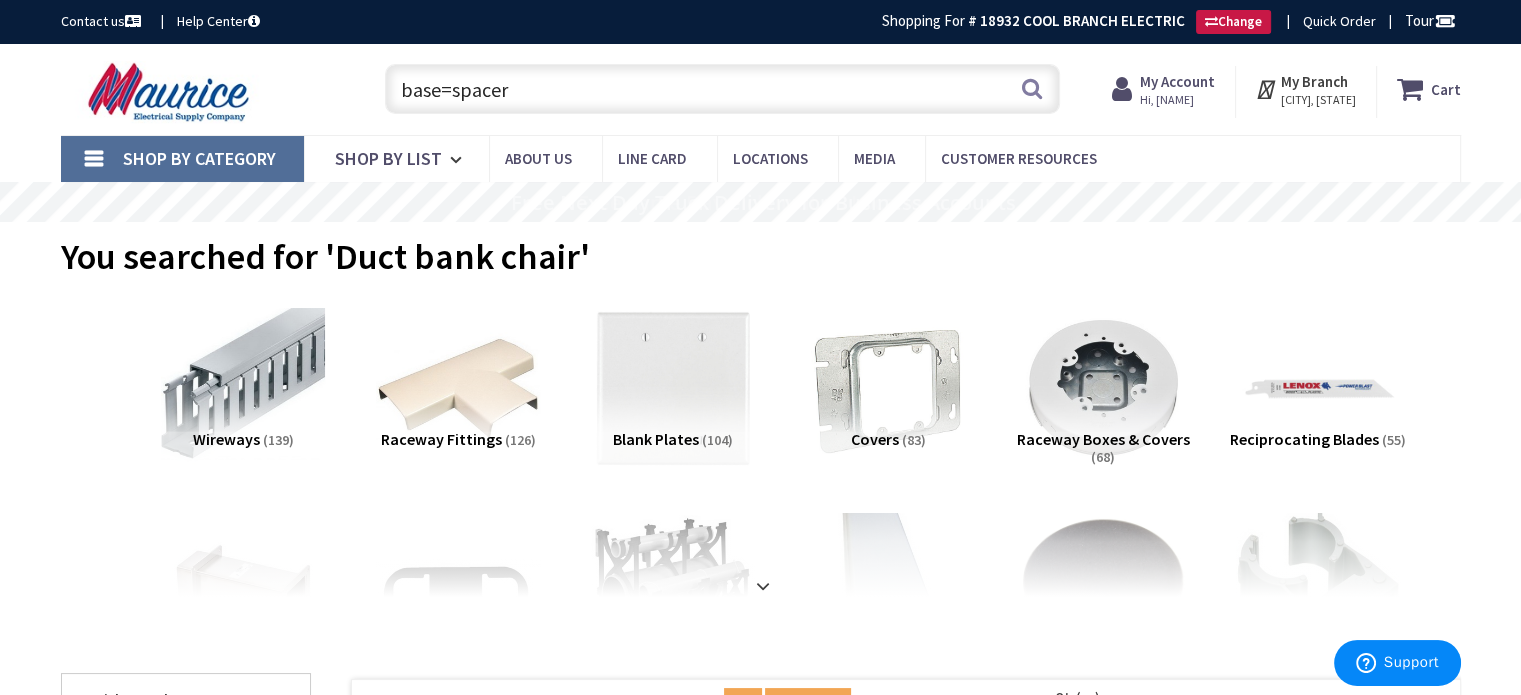 click on "base=spacer" at bounding box center [722, 89] 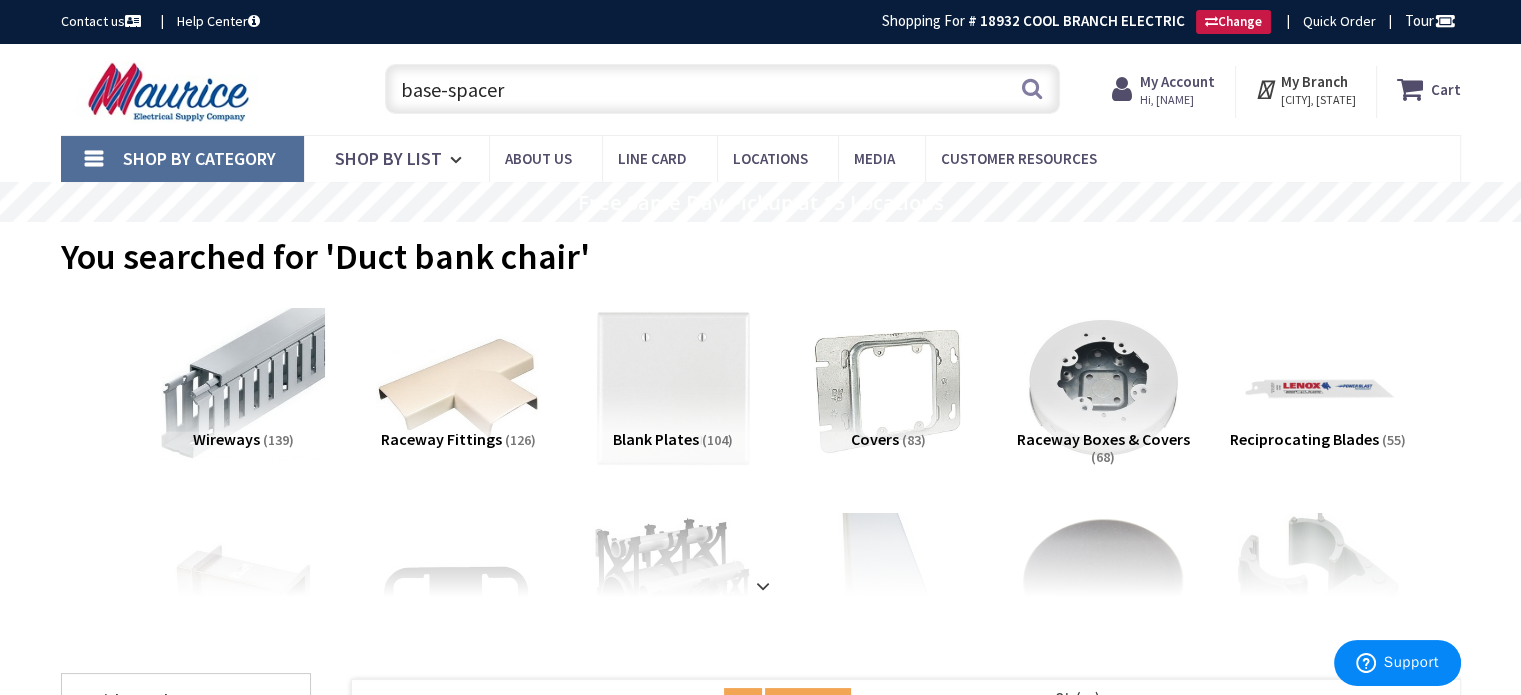 type on "base-spacer" 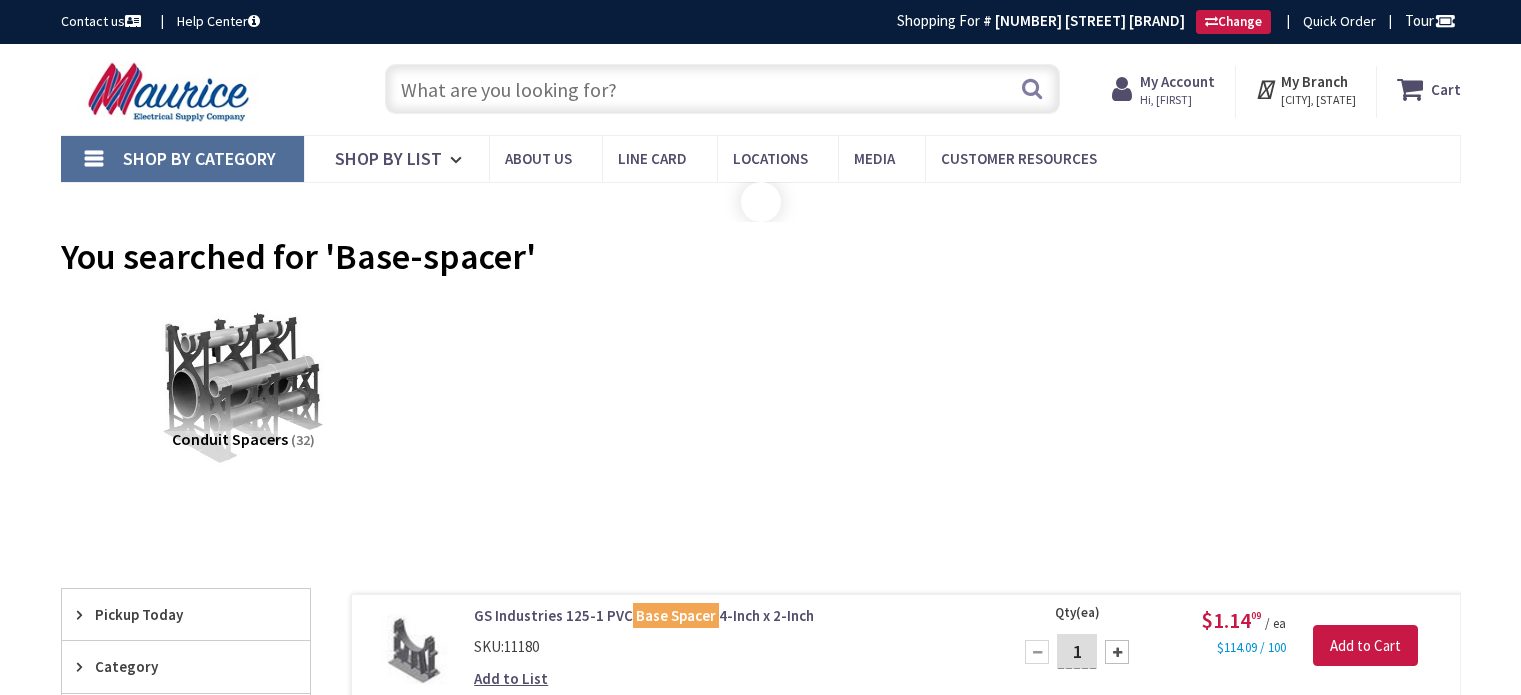 scroll, scrollTop: 0, scrollLeft: 0, axis: both 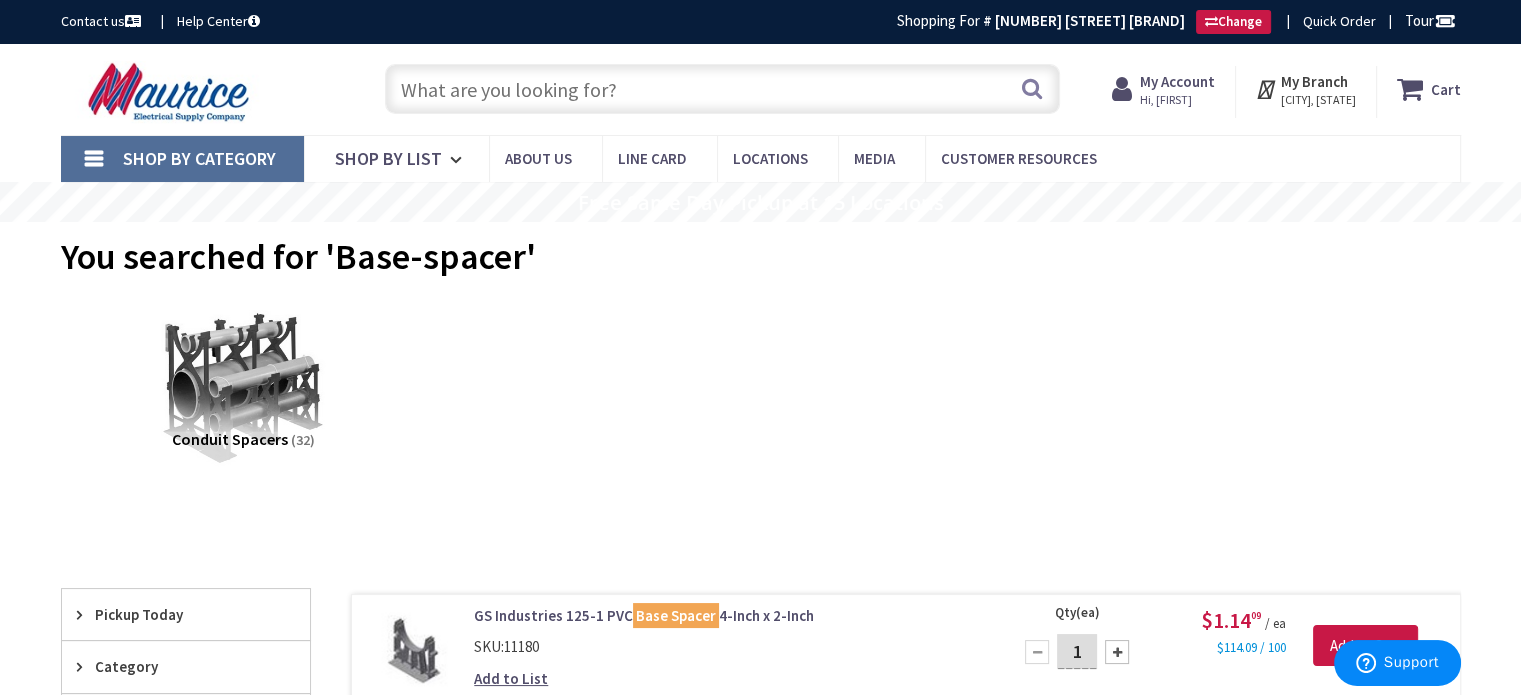 click at bounding box center [722, 89] 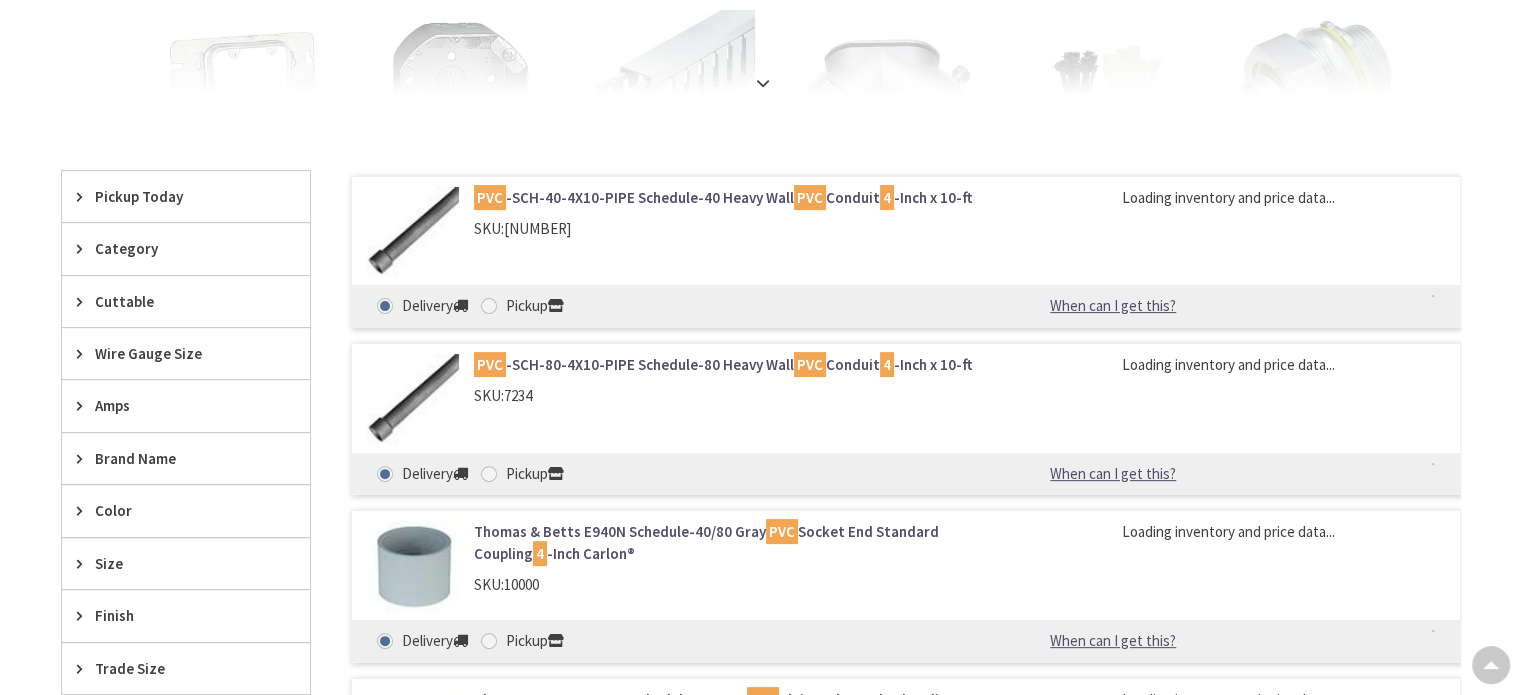 scroll, scrollTop: 500, scrollLeft: 0, axis: vertical 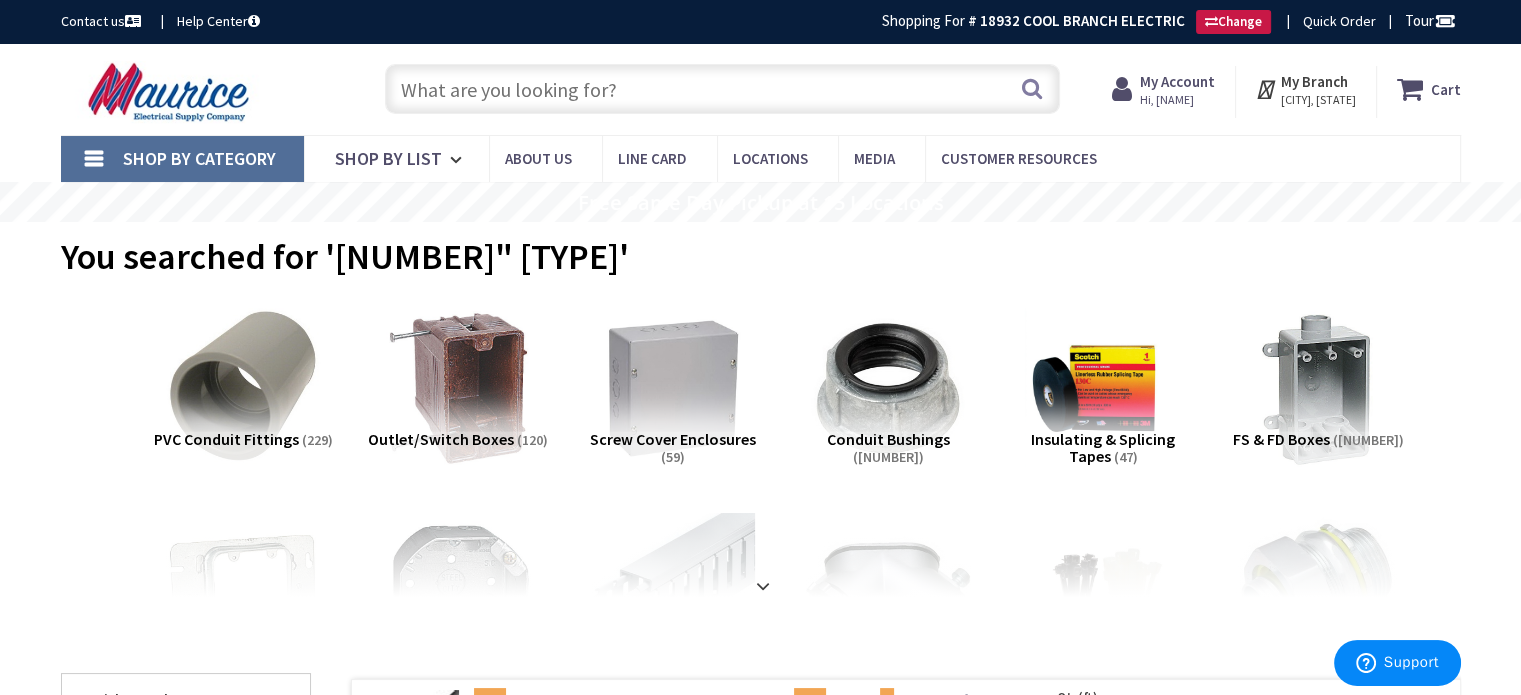 click at bounding box center [722, 89] 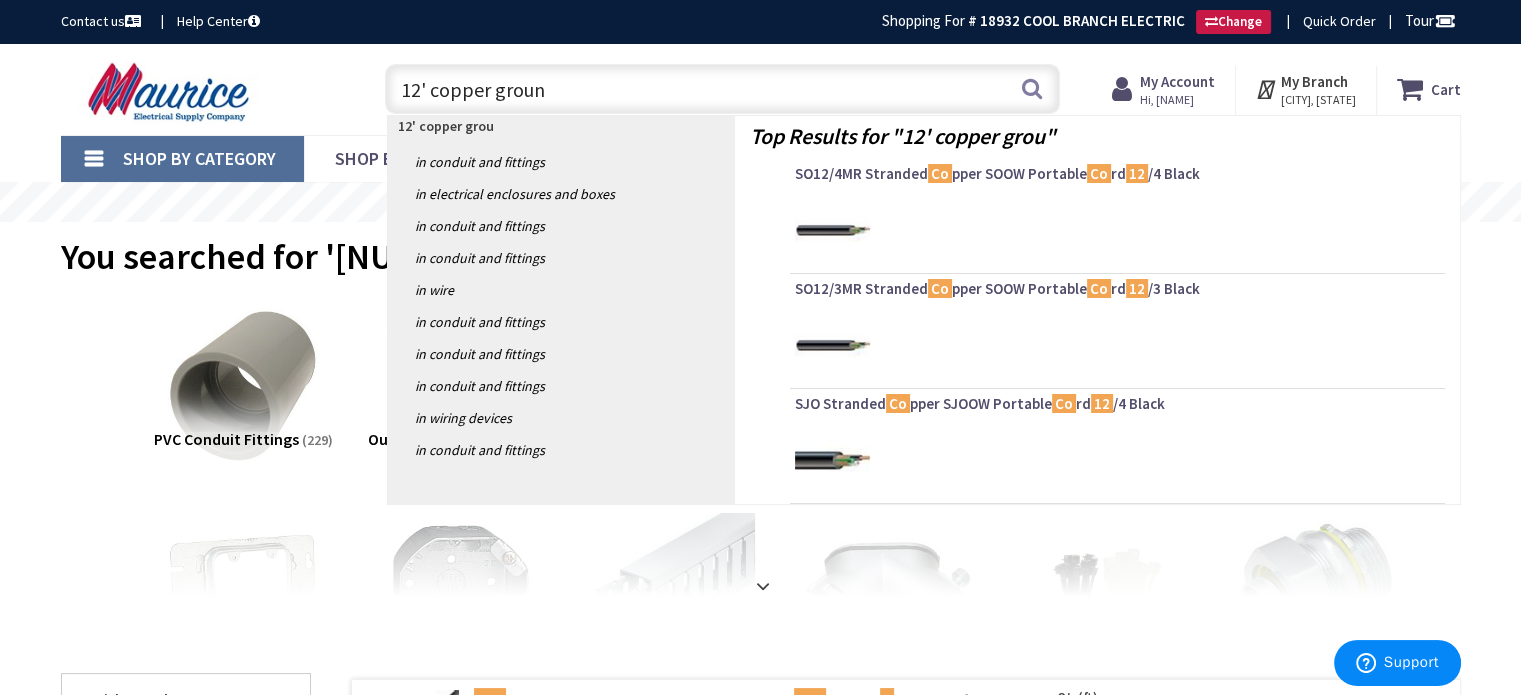 type on "[NUMBER]' [MATERIAL] [TYPE]" 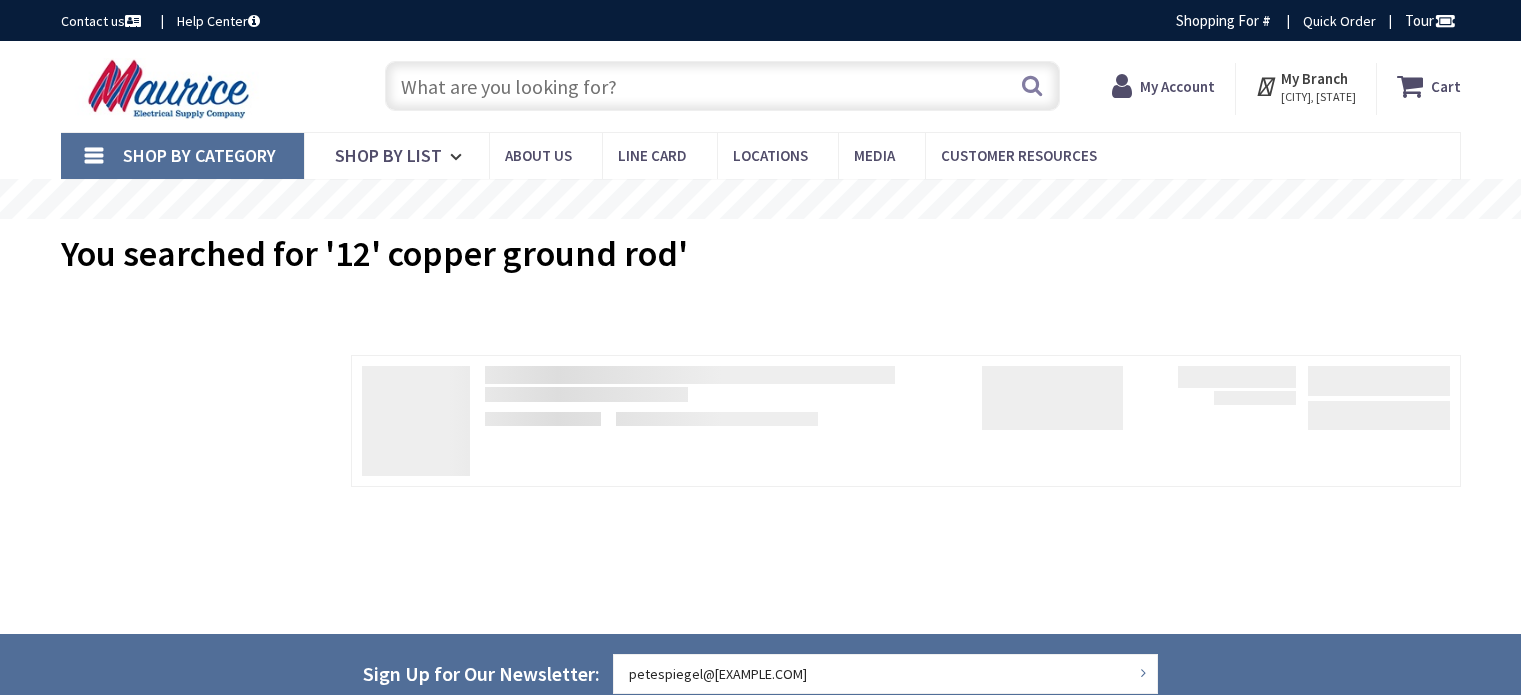 scroll, scrollTop: 0, scrollLeft: 0, axis: both 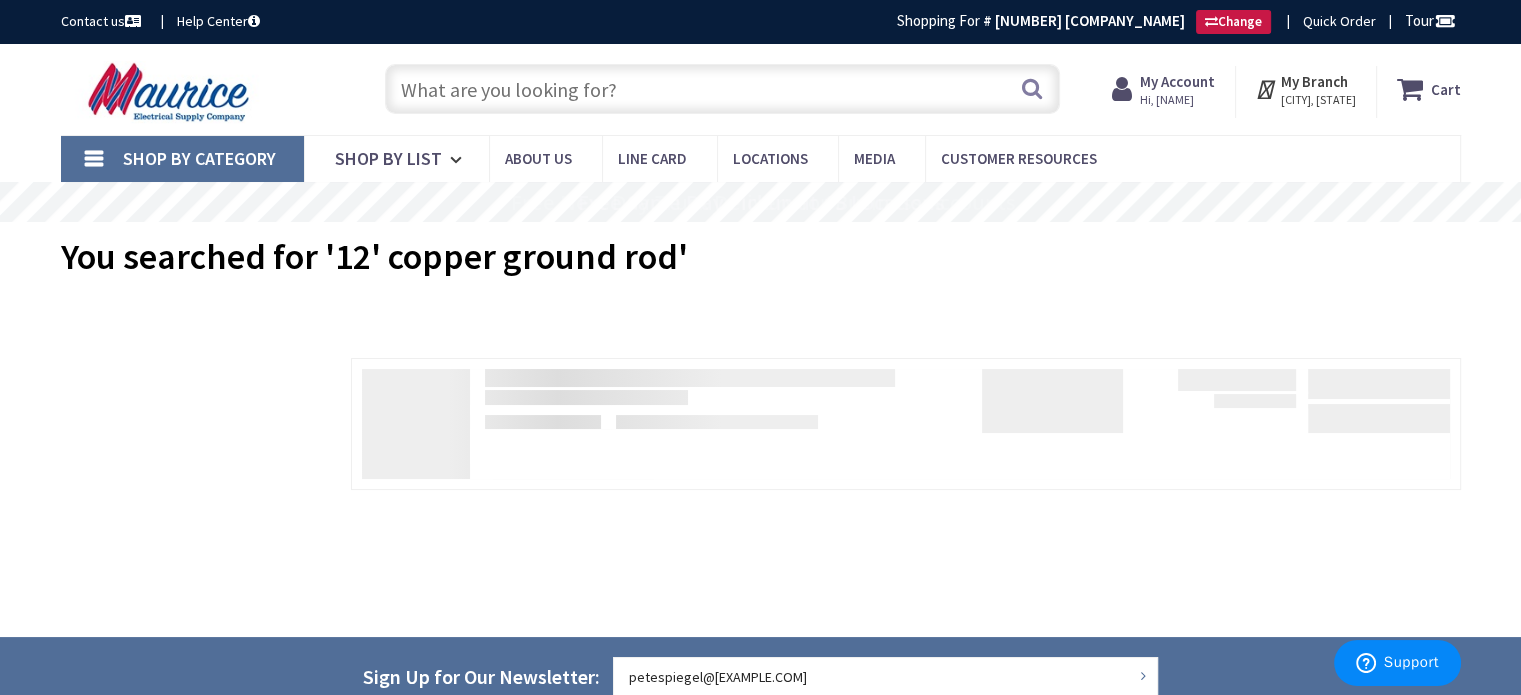 click at bounding box center (722, 89) 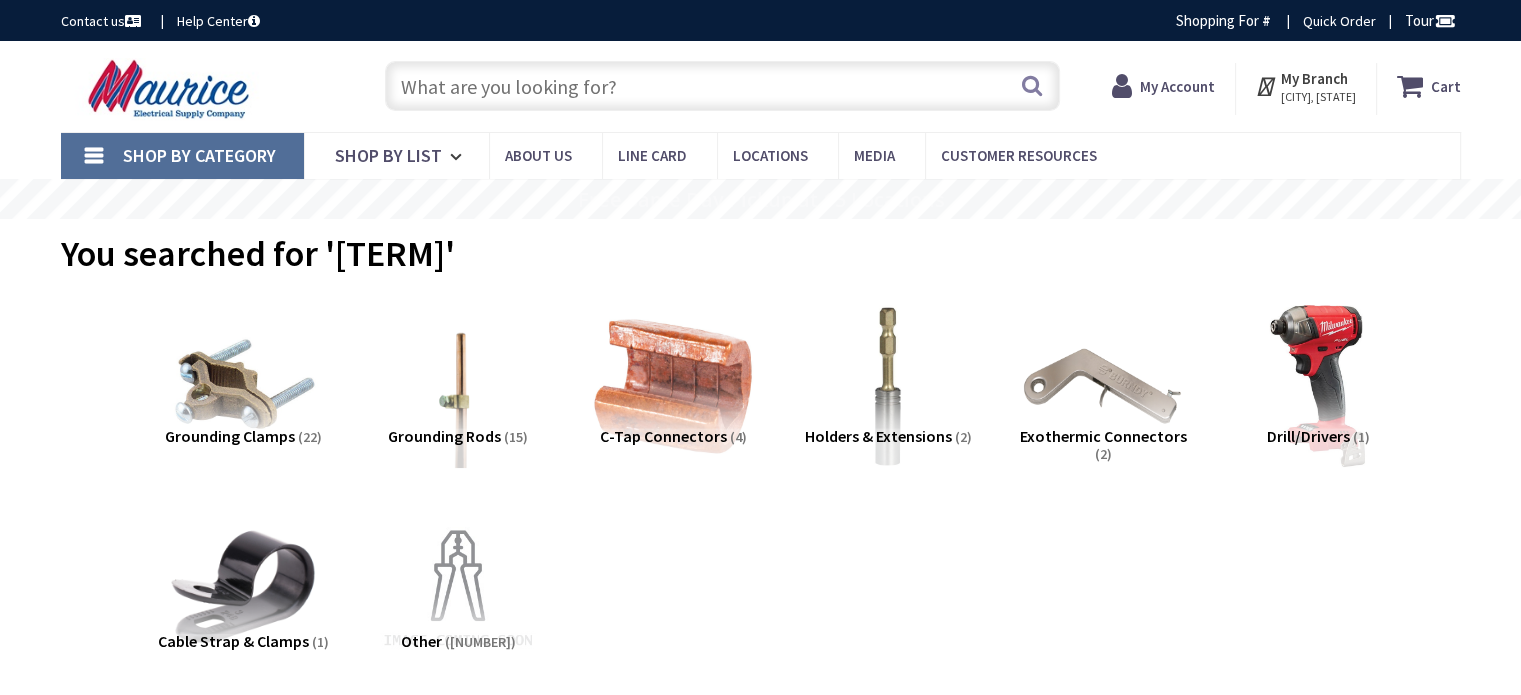 scroll, scrollTop: 0, scrollLeft: 0, axis: both 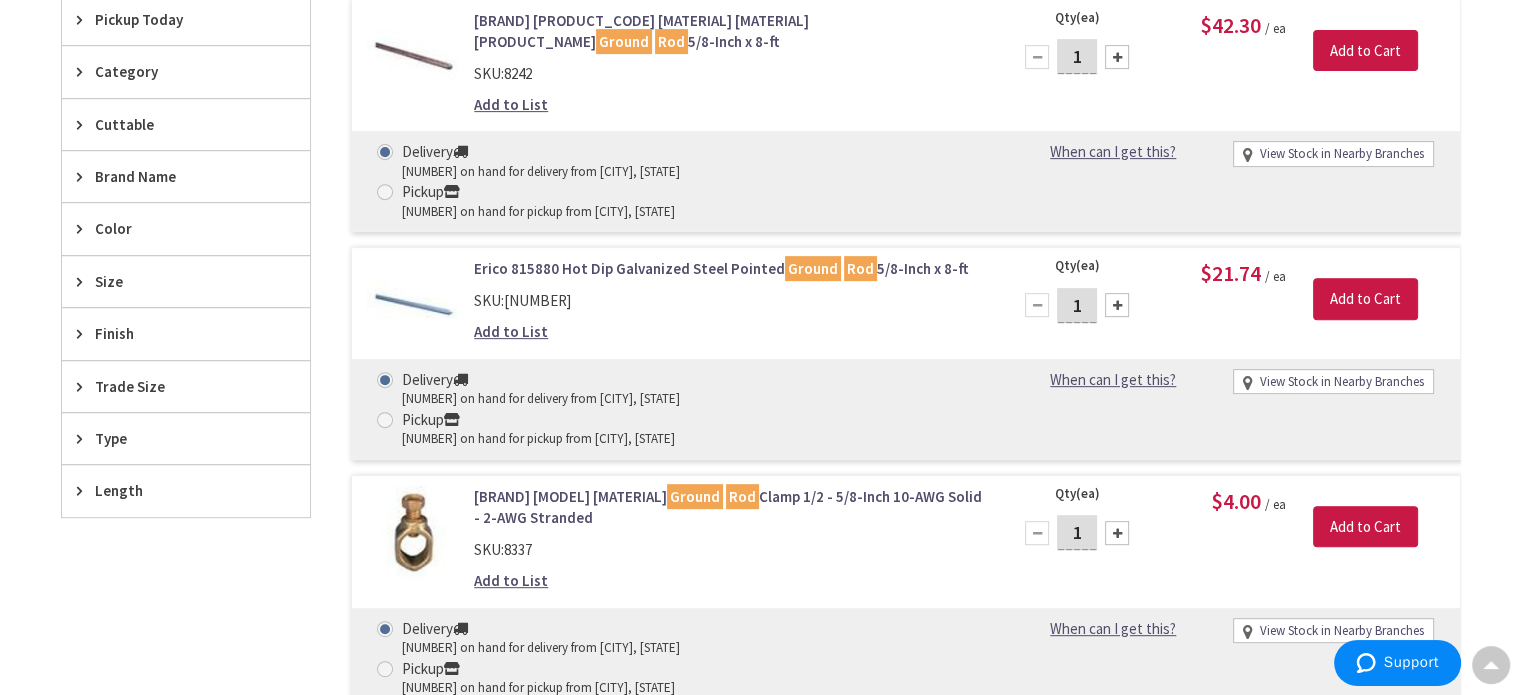 click at bounding box center (84, 19) 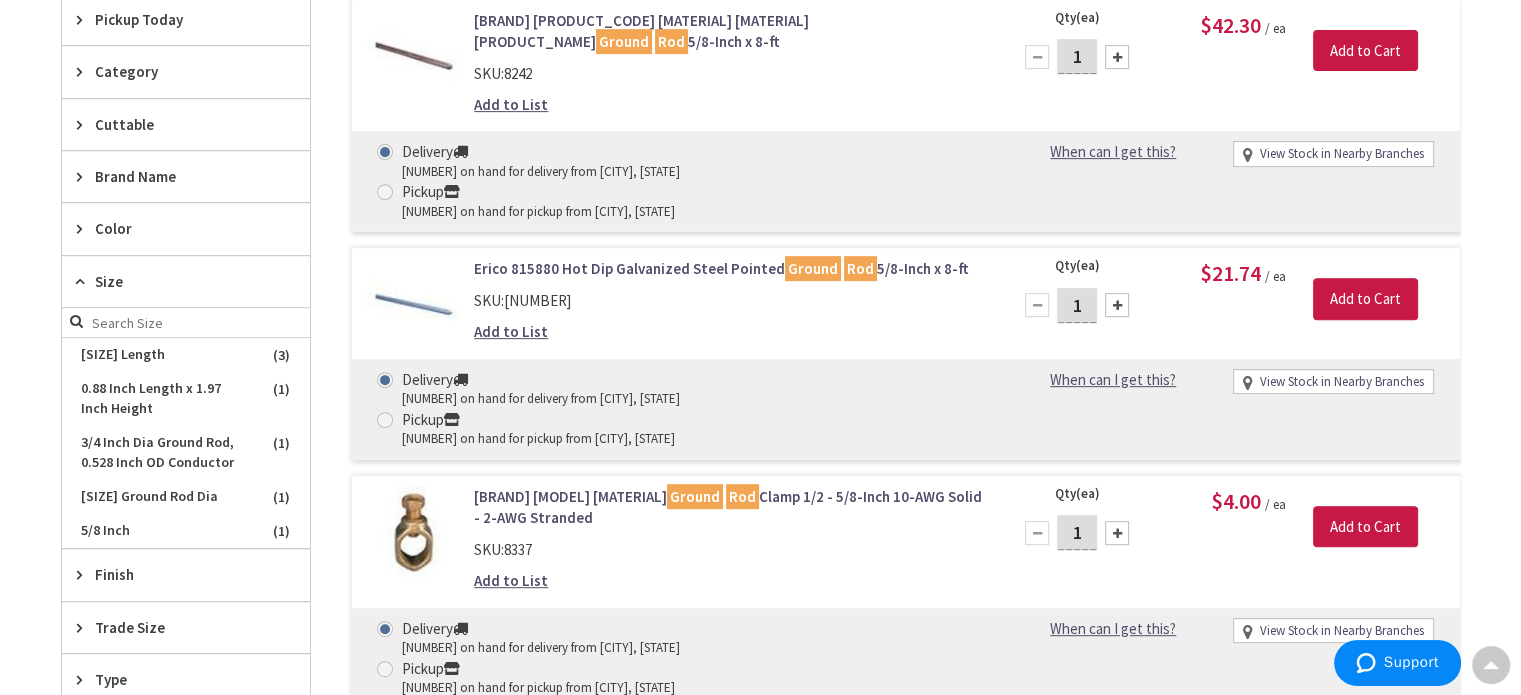 click at bounding box center (84, 281) 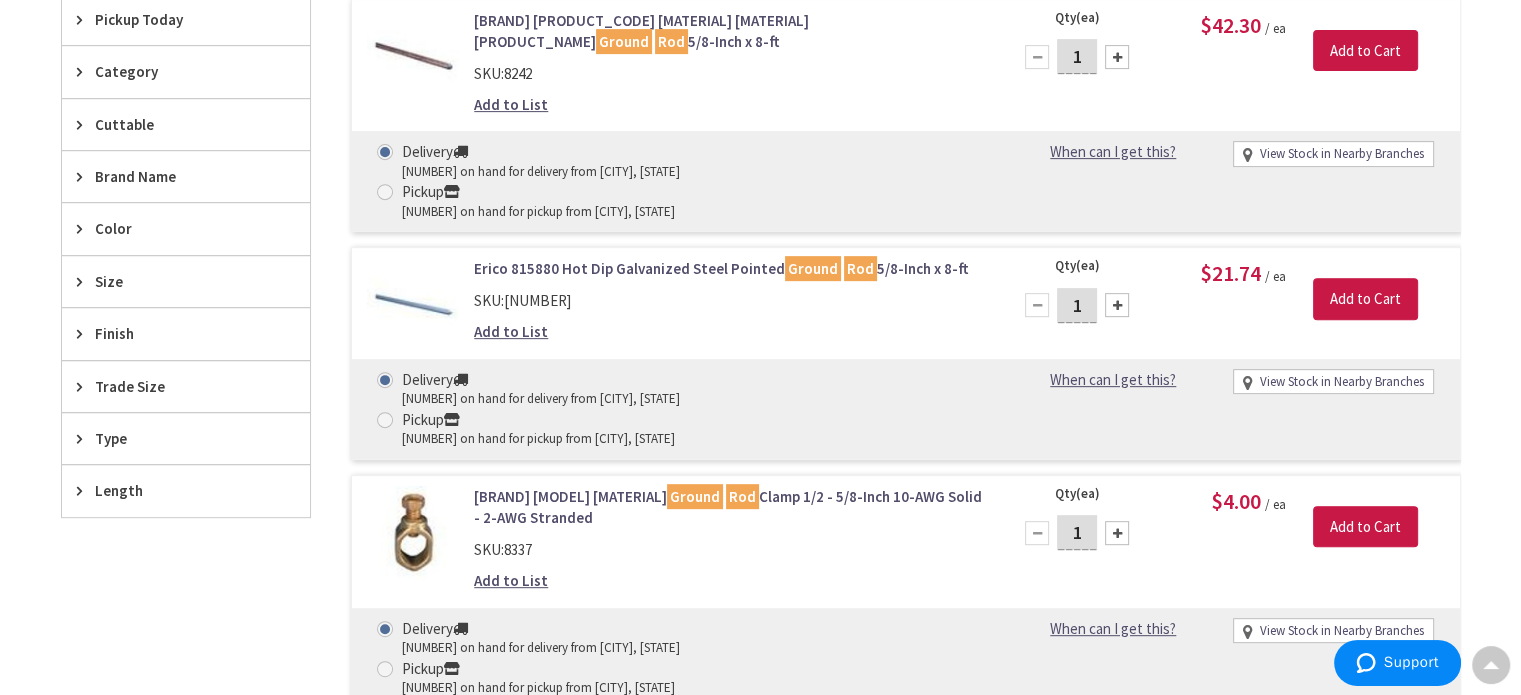 click at bounding box center (84, 19) 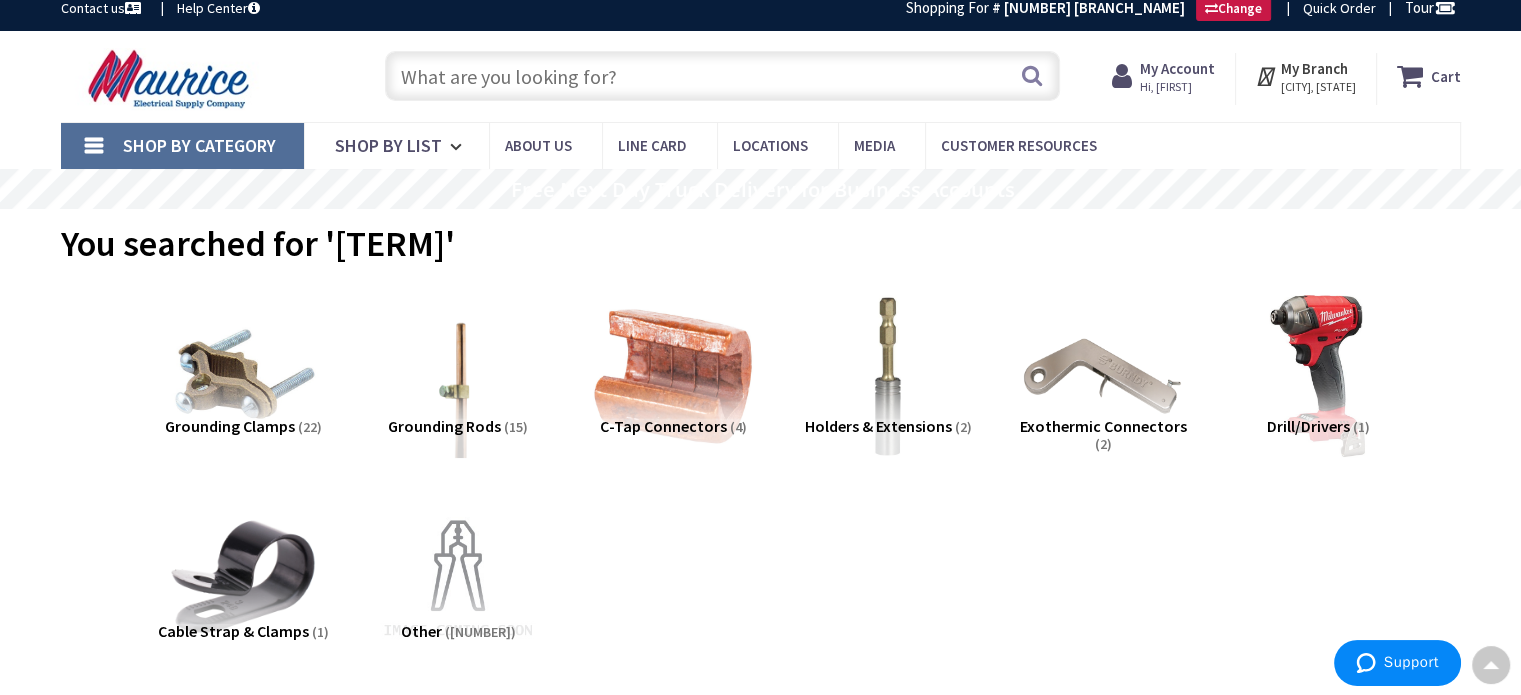 scroll, scrollTop: 0, scrollLeft: 0, axis: both 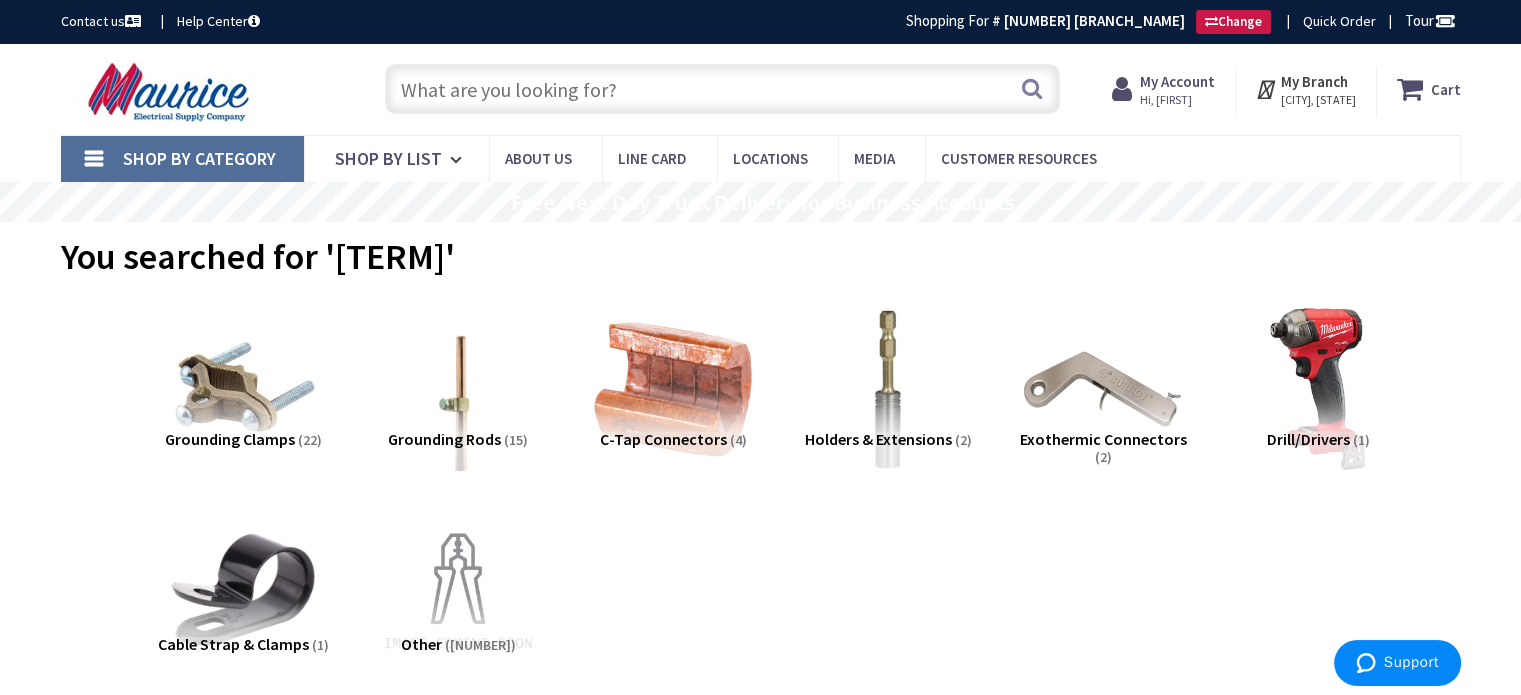 click at bounding box center (722, 89) 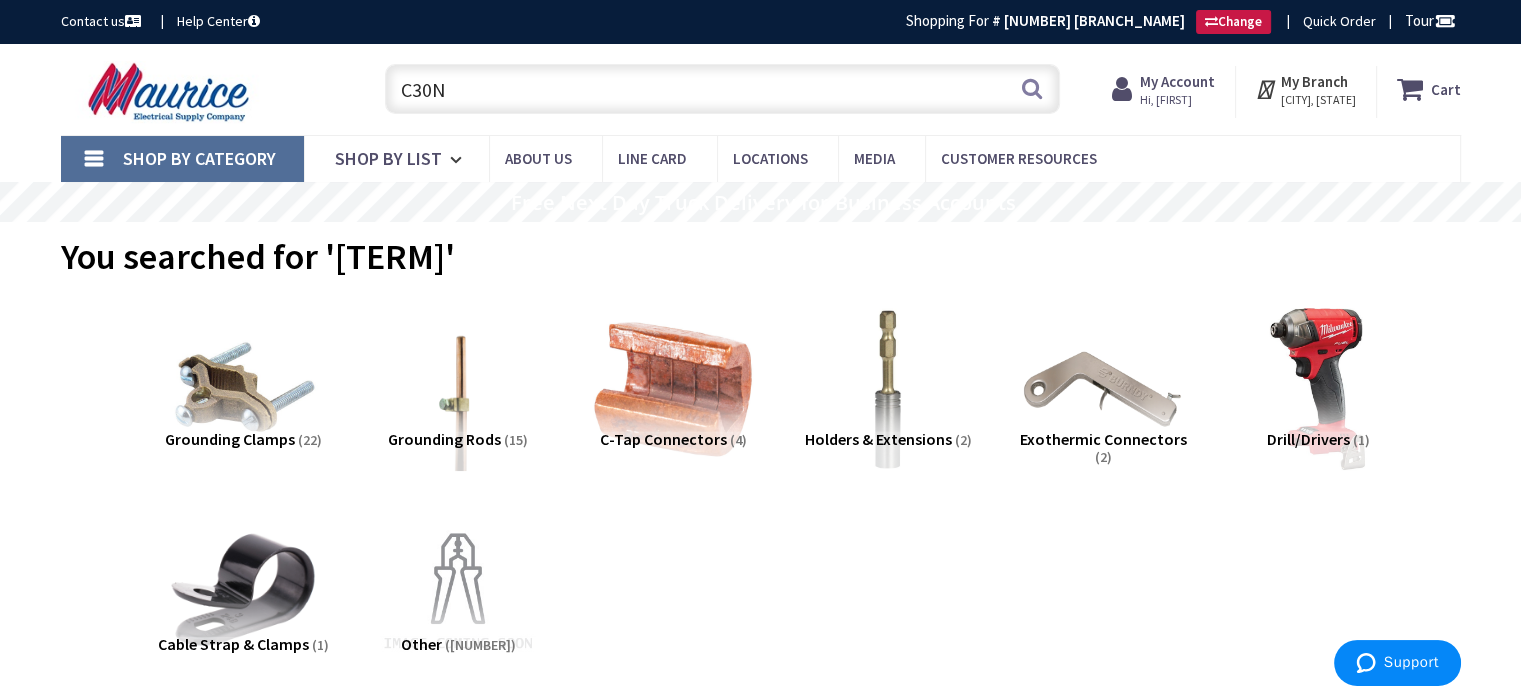 drag, startPoint x: 415, startPoint y: 73, endPoint x: 178, endPoint y: 33, distance: 240.35182 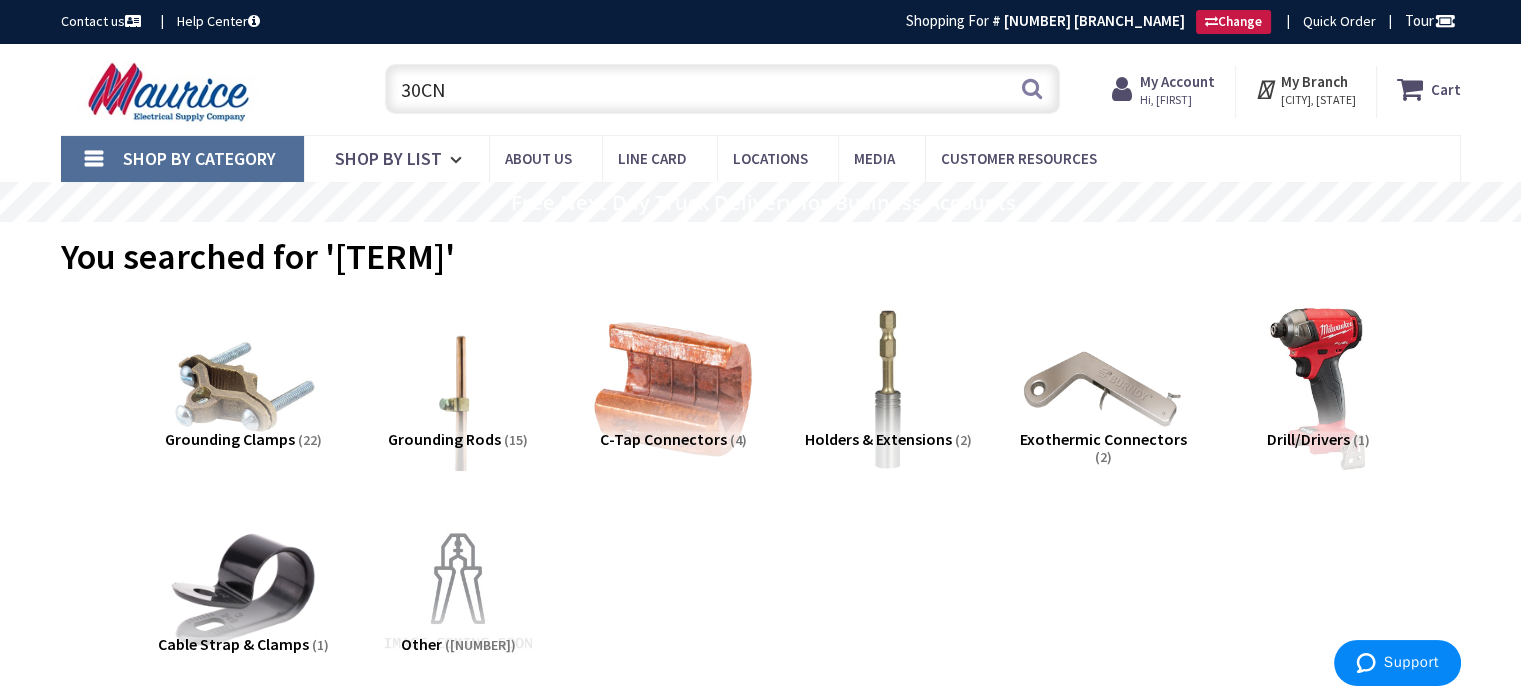 type on "30CN" 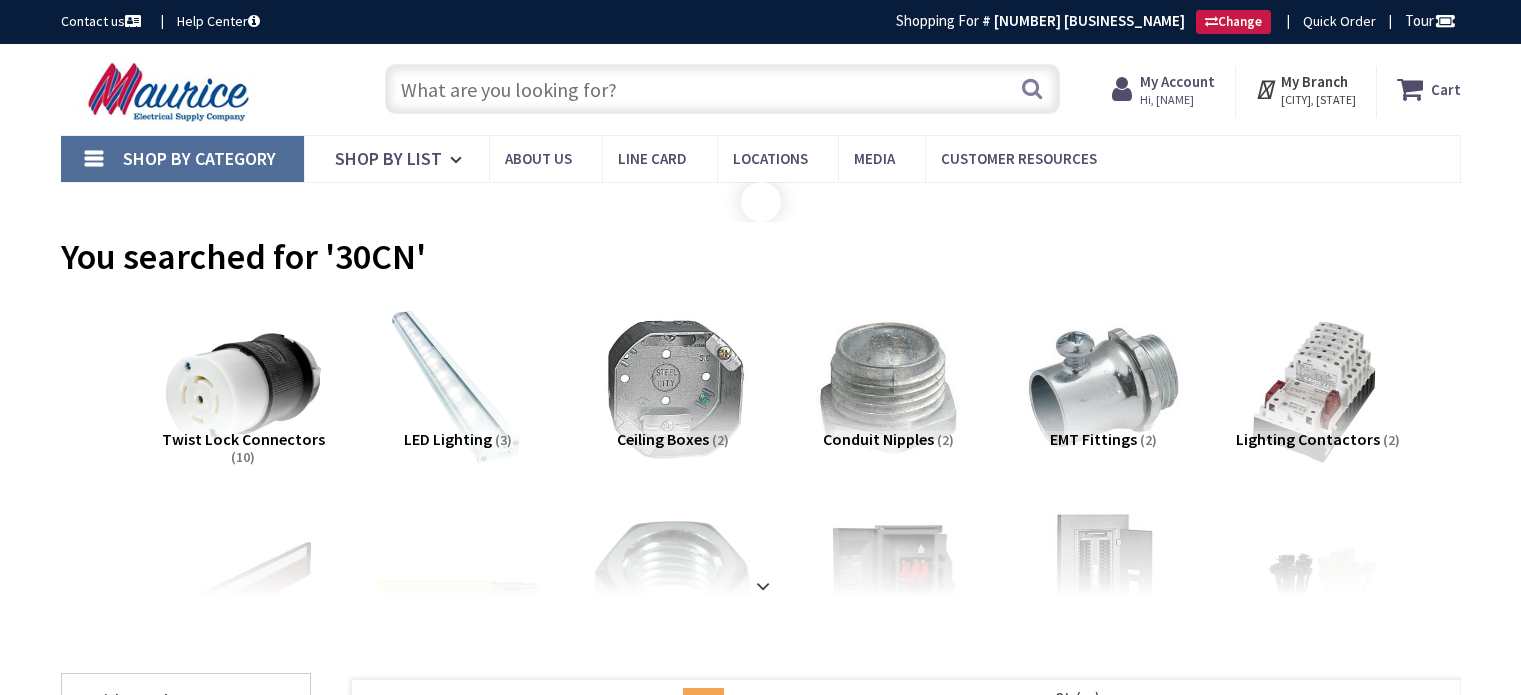 scroll, scrollTop: 0, scrollLeft: 0, axis: both 